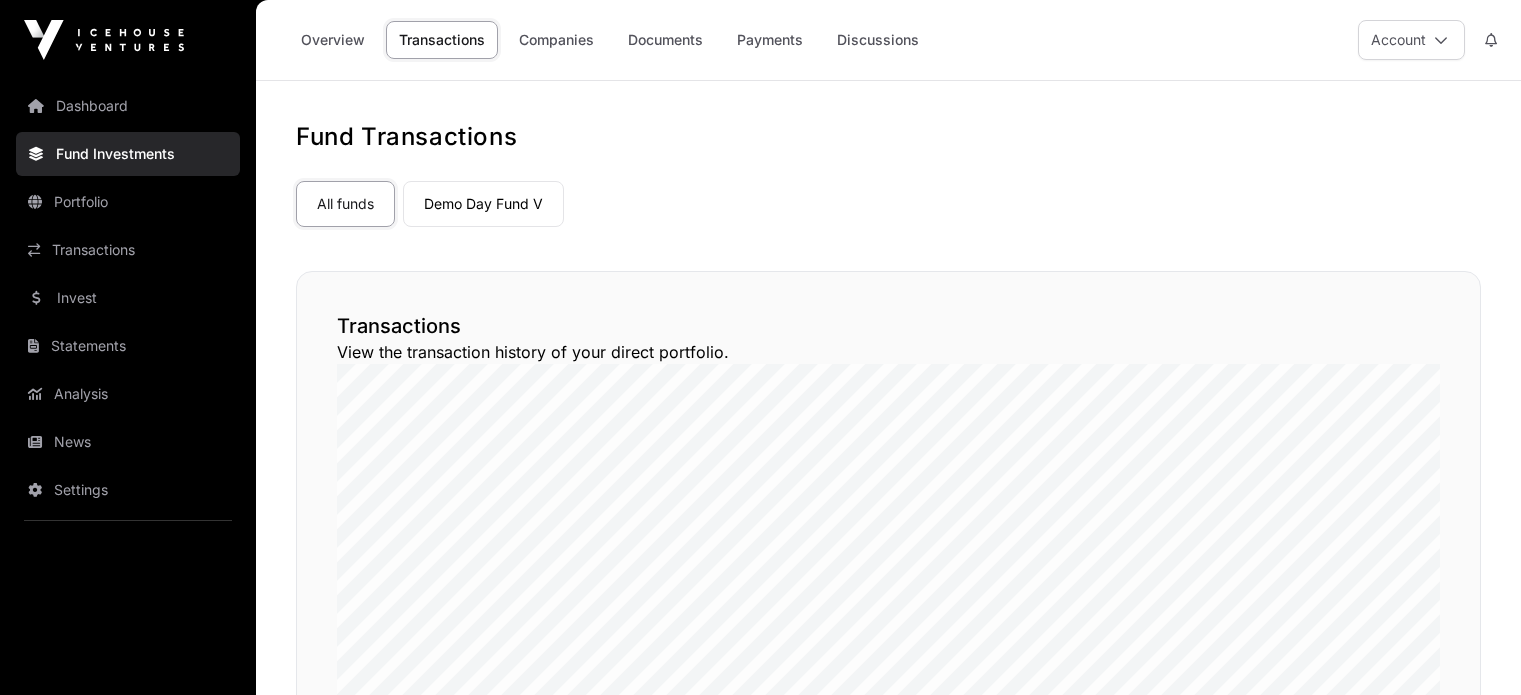 scroll, scrollTop: 0, scrollLeft: 0, axis: both 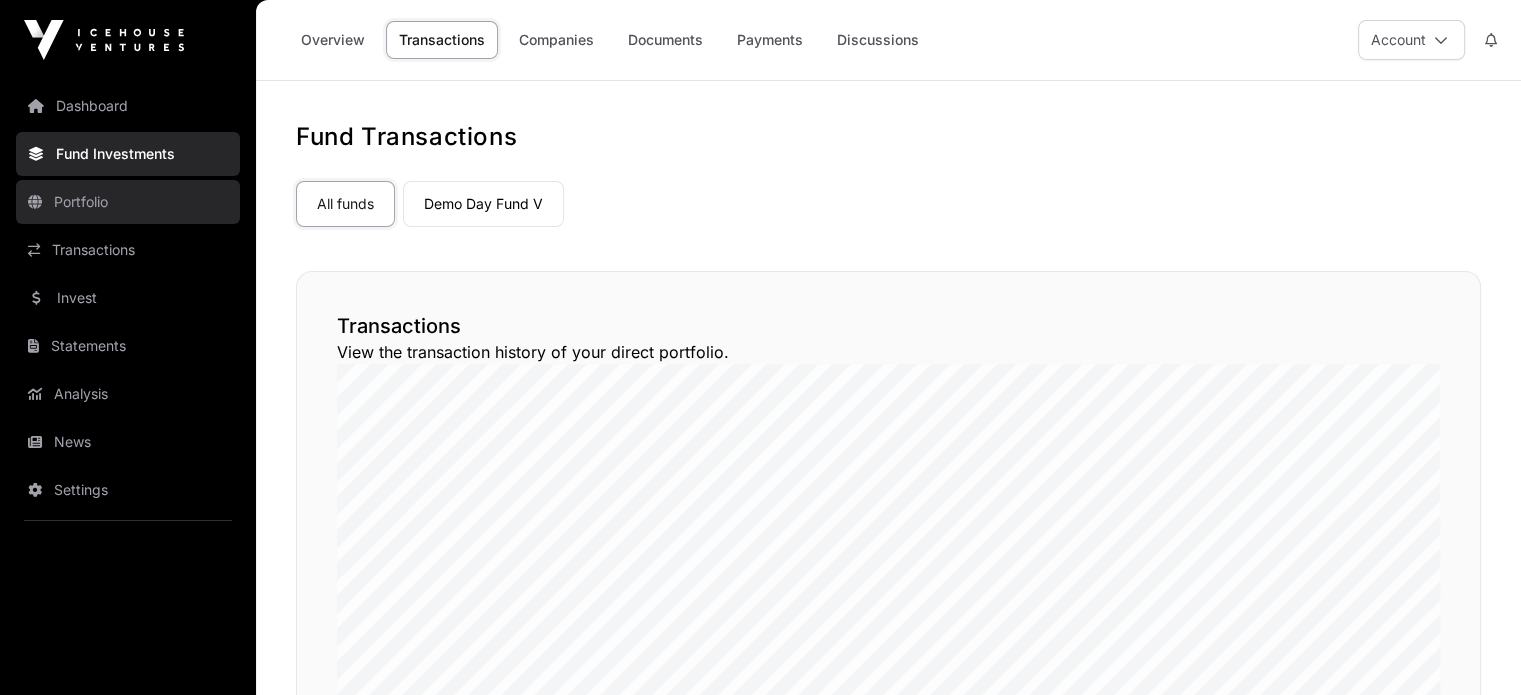 click on "Portfolio" 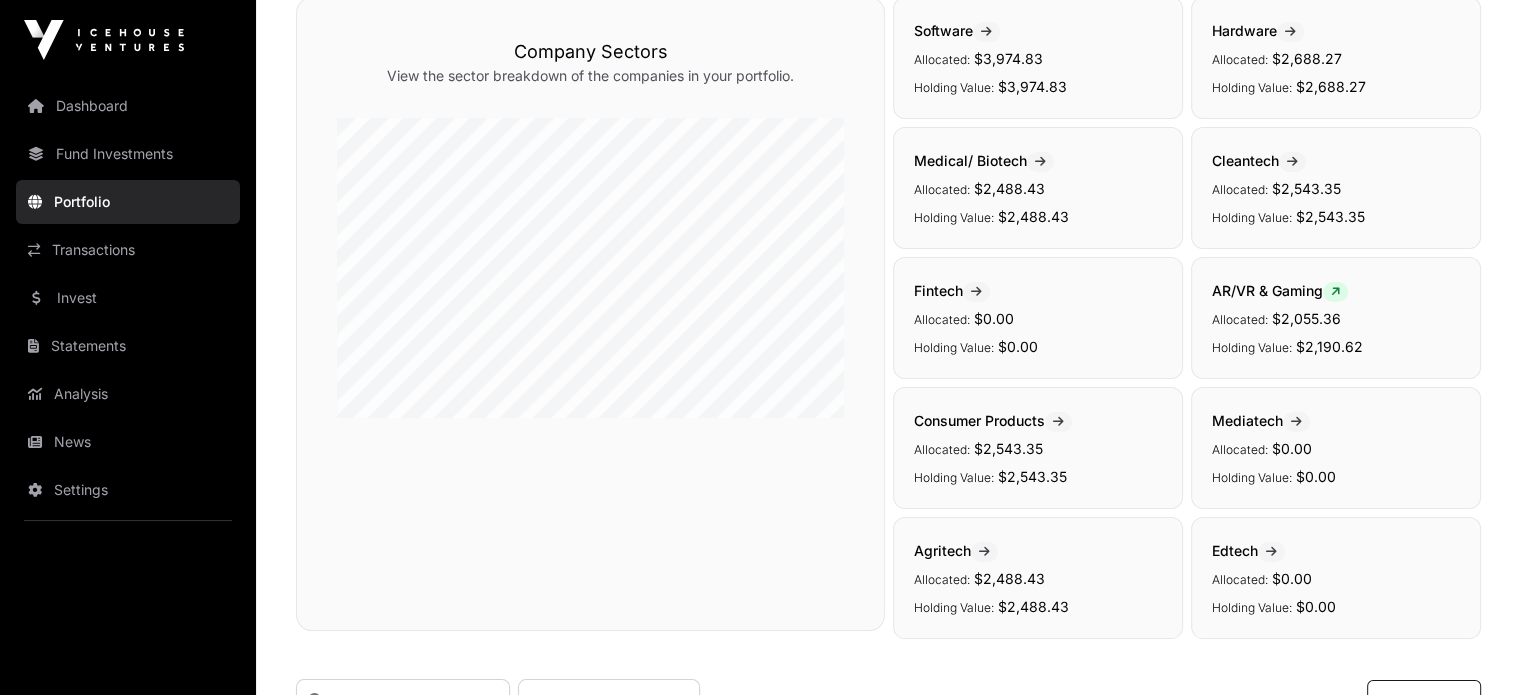 scroll, scrollTop: 122, scrollLeft: 0, axis: vertical 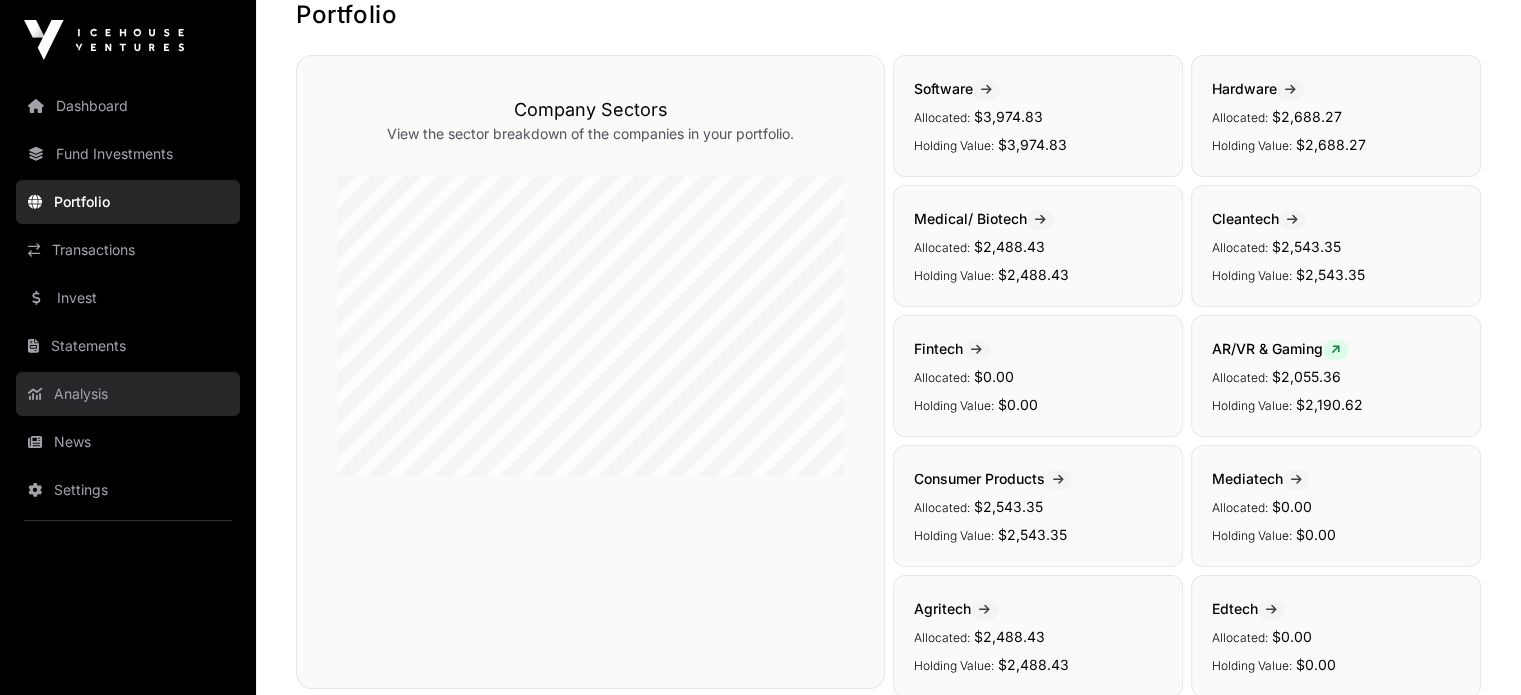 click on "Analysis" 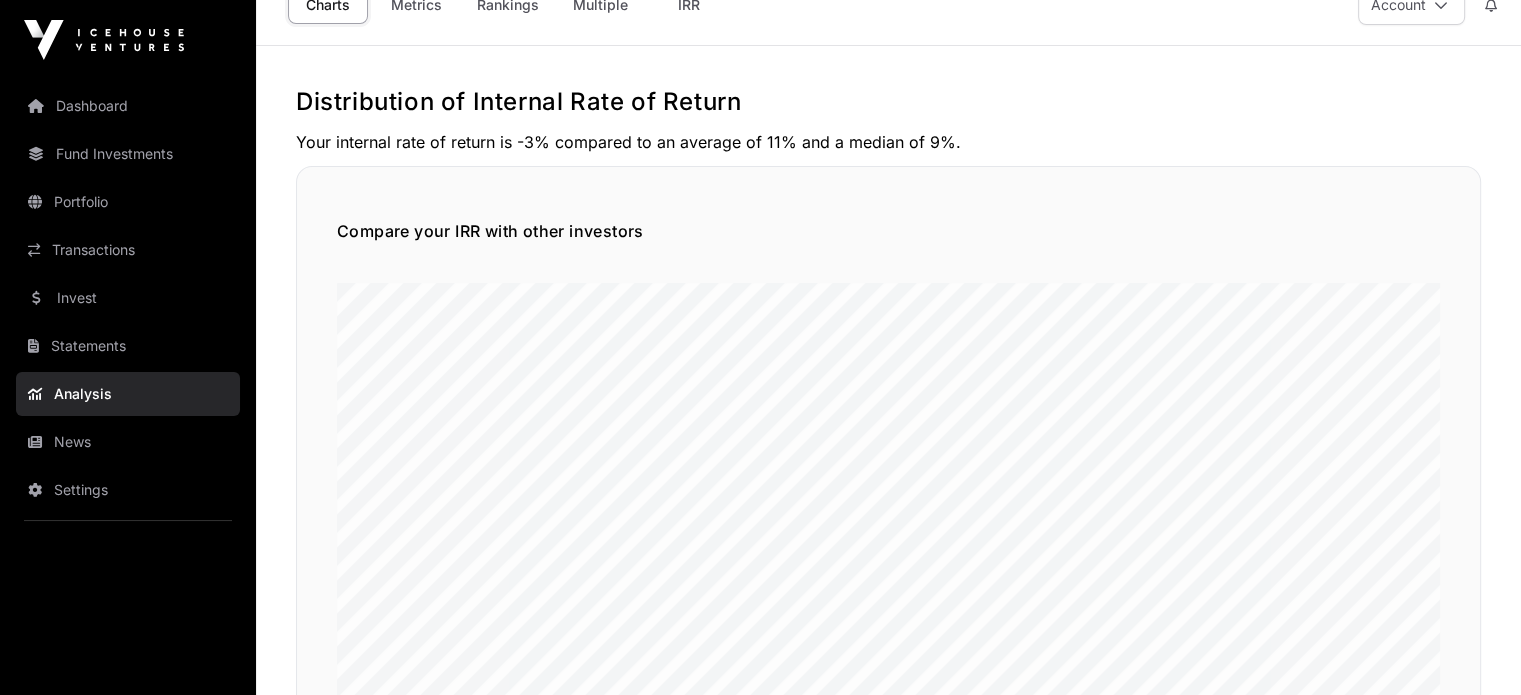 scroll, scrollTop: 0, scrollLeft: 0, axis: both 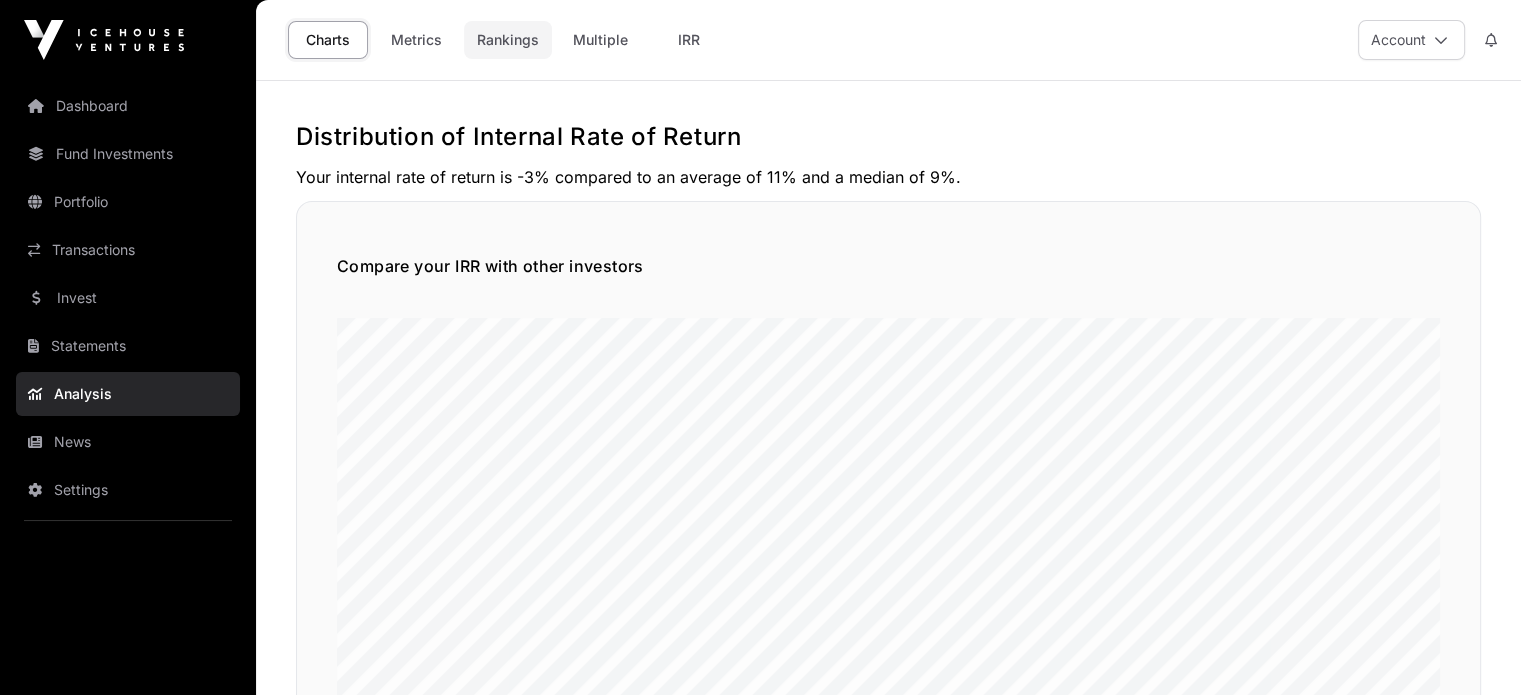 click on "Rankings" 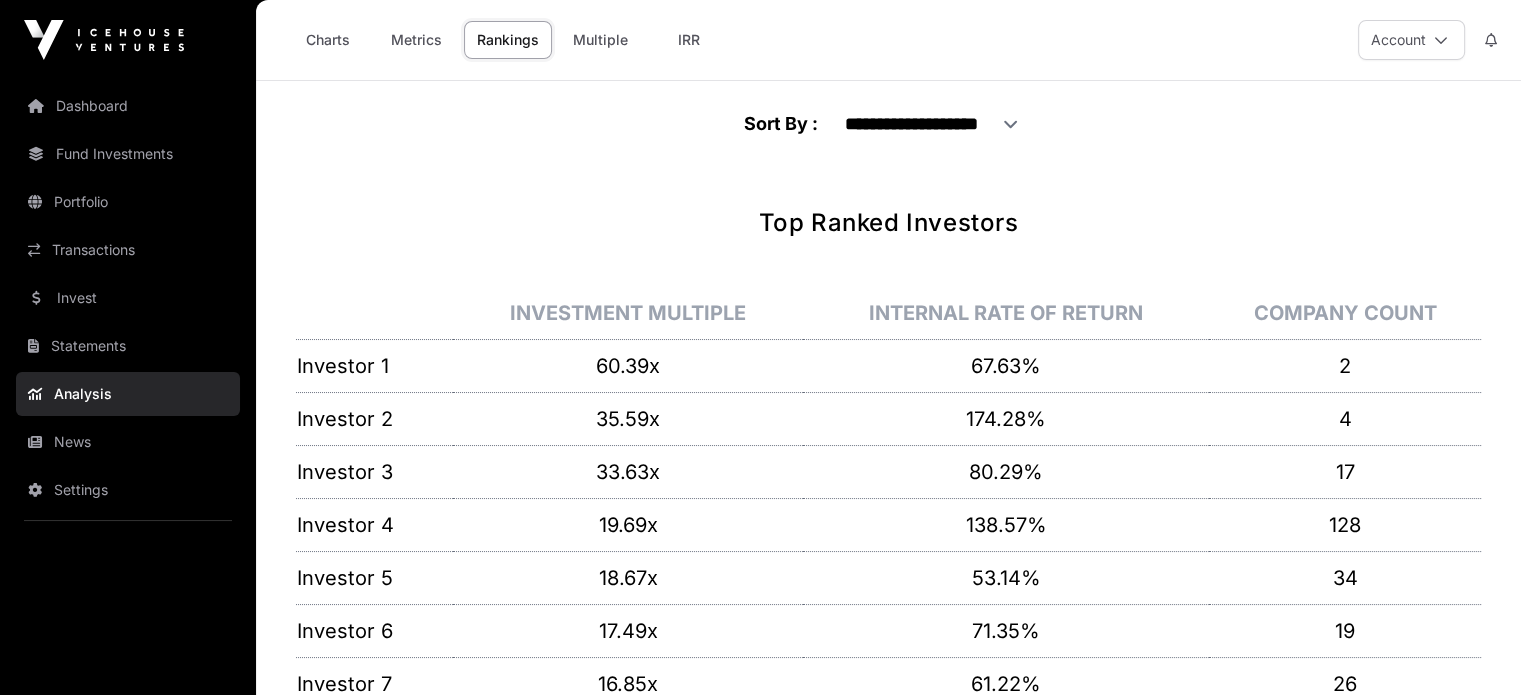 scroll, scrollTop: 0, scrollLeft: 0, axis: both 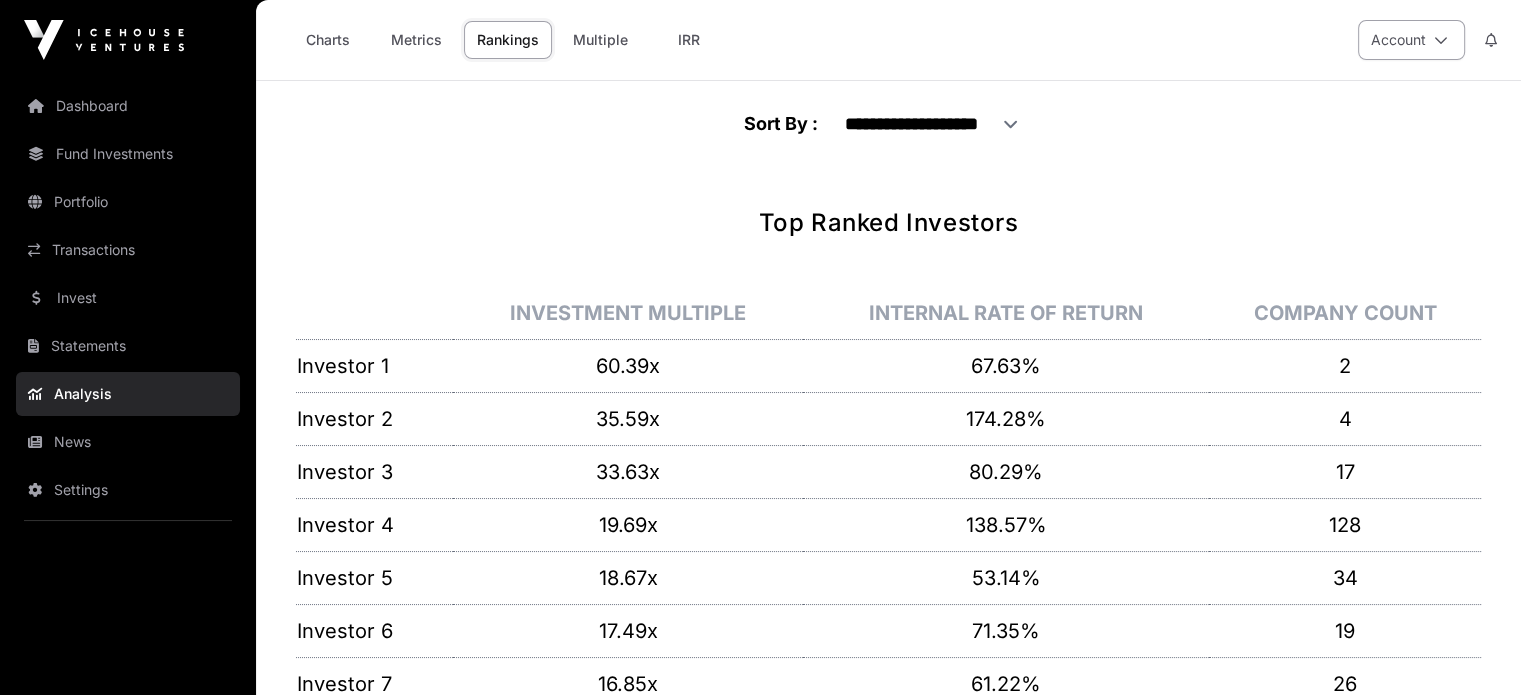 click on "Account" 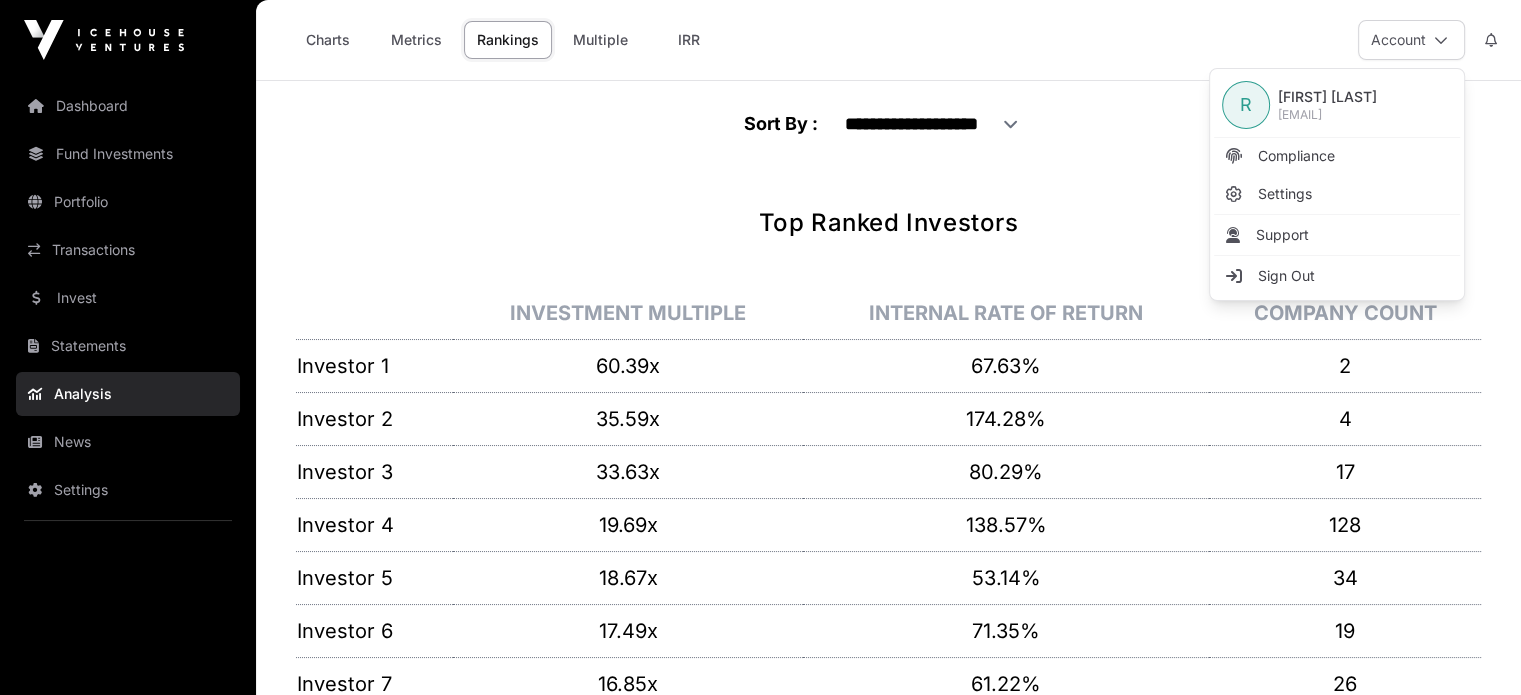 click on "Your Rank out of 4752 for My Investment Multiple.  2710" 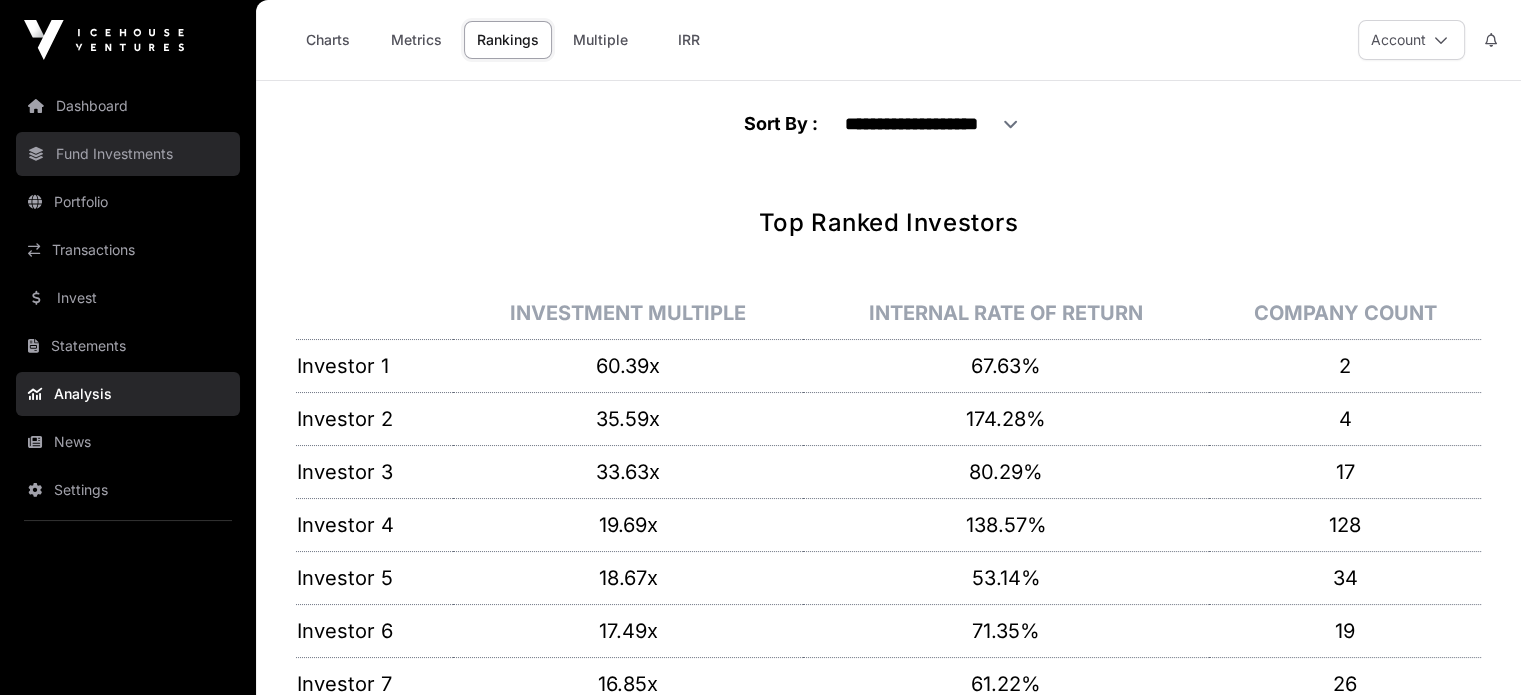 click on "Fund Investments" 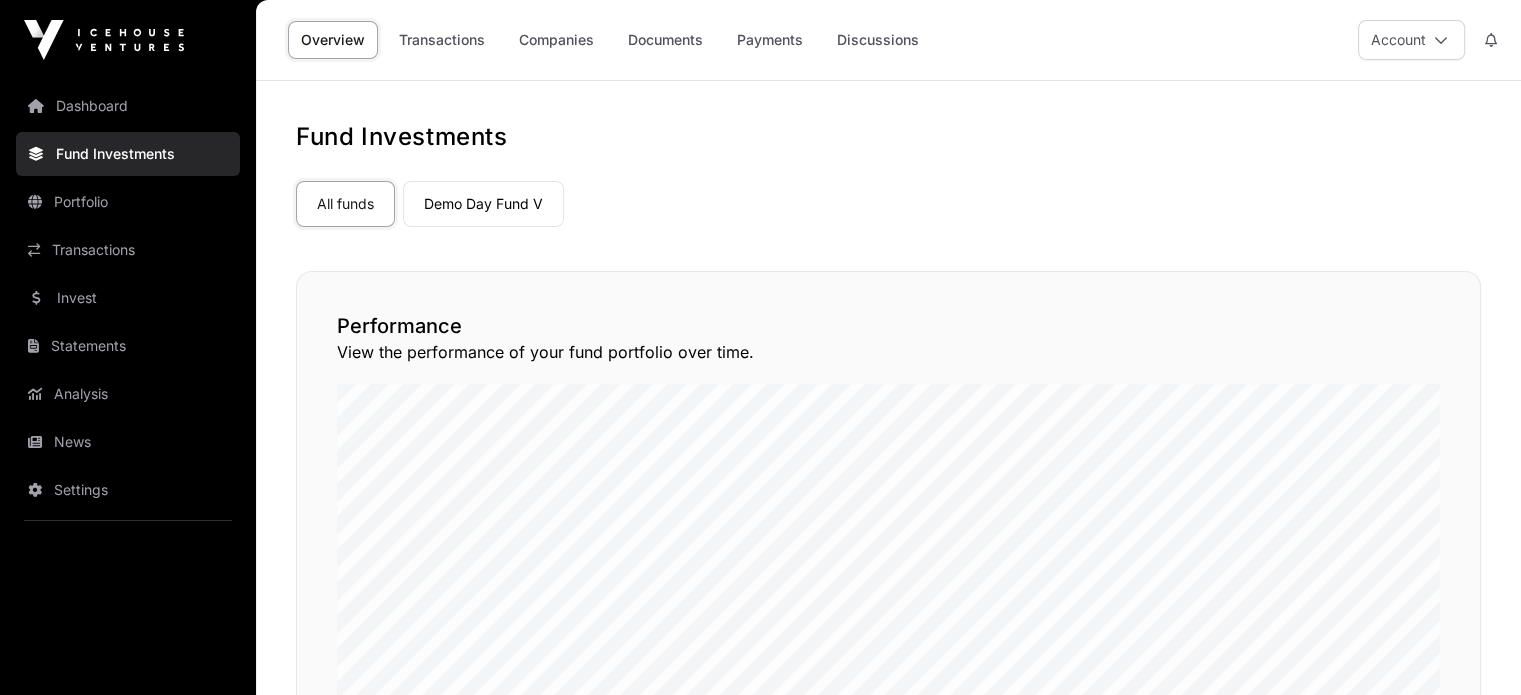 click on "Fund Investments" 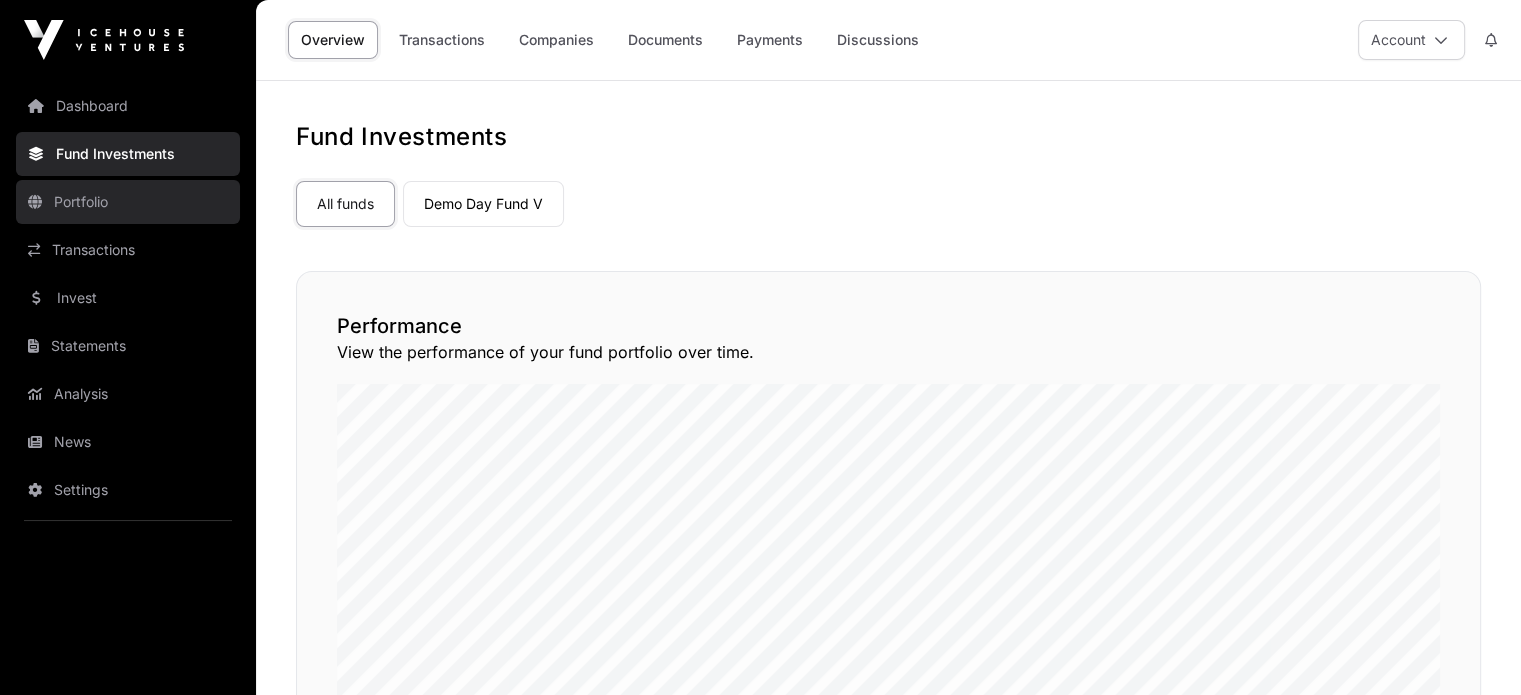 click on "Portfolio" 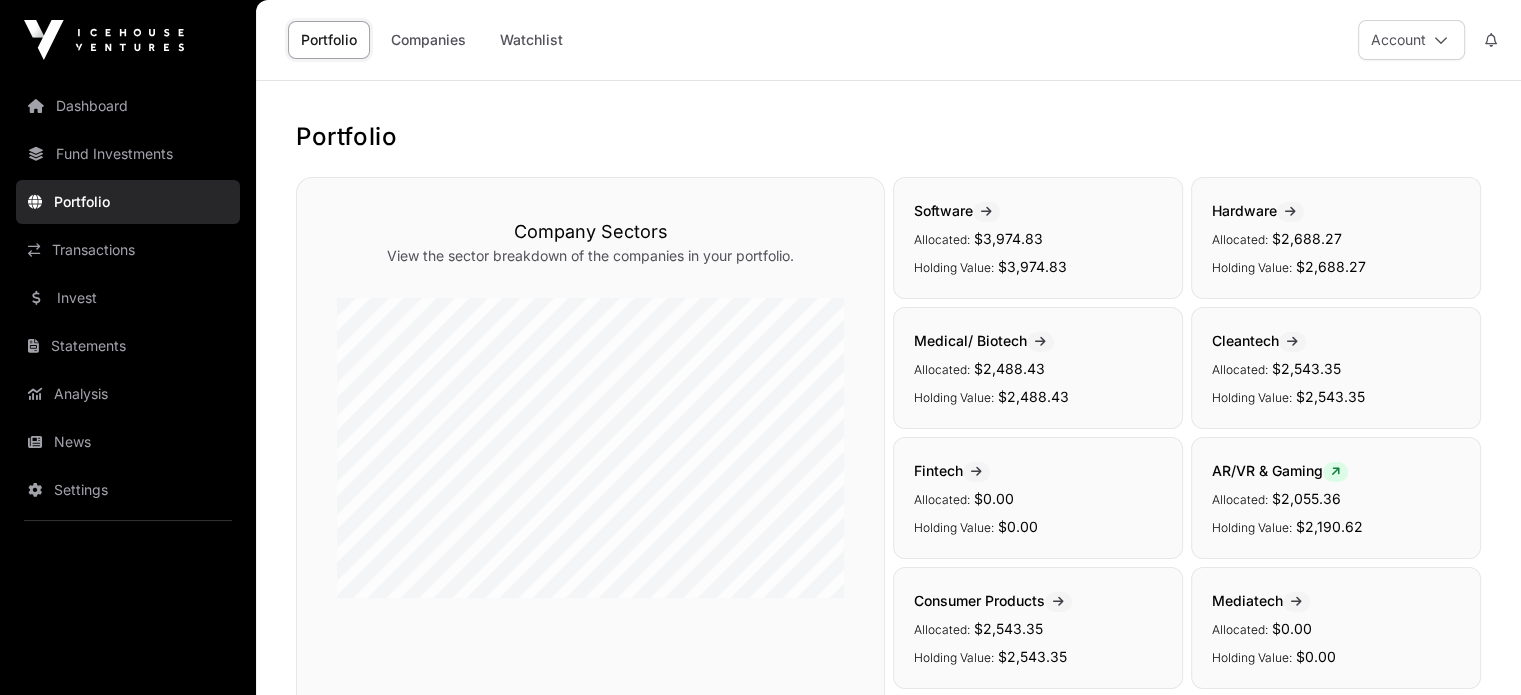 click on "Portfolio" 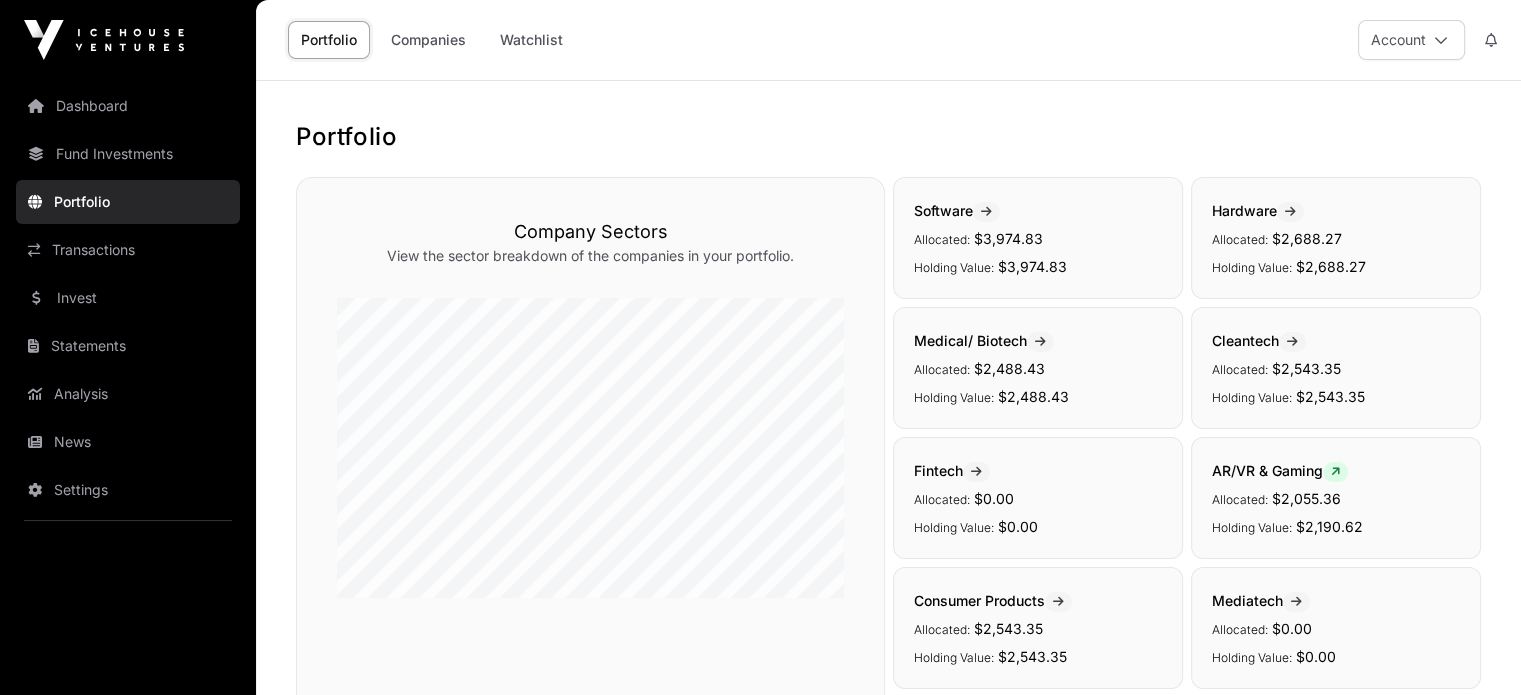 click on "Portfolio" 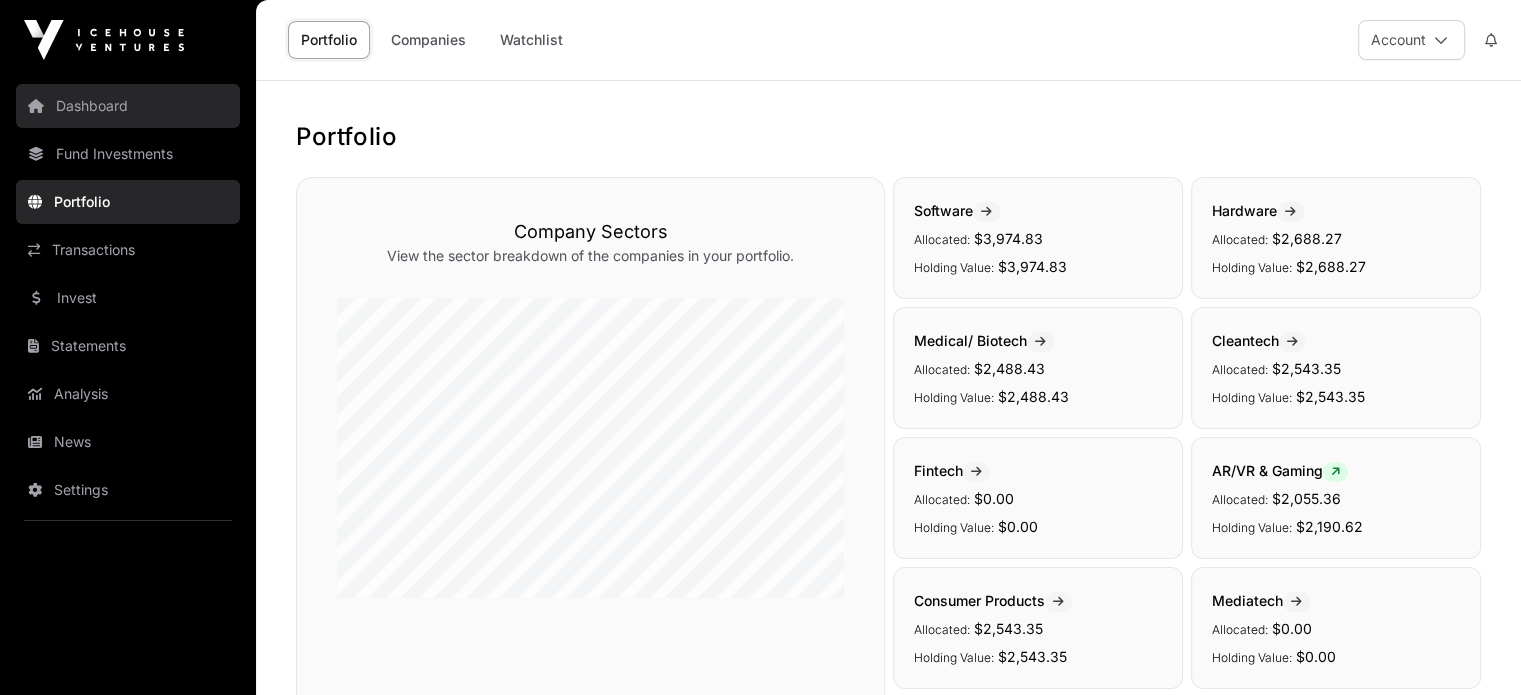 click on "Dashboard" 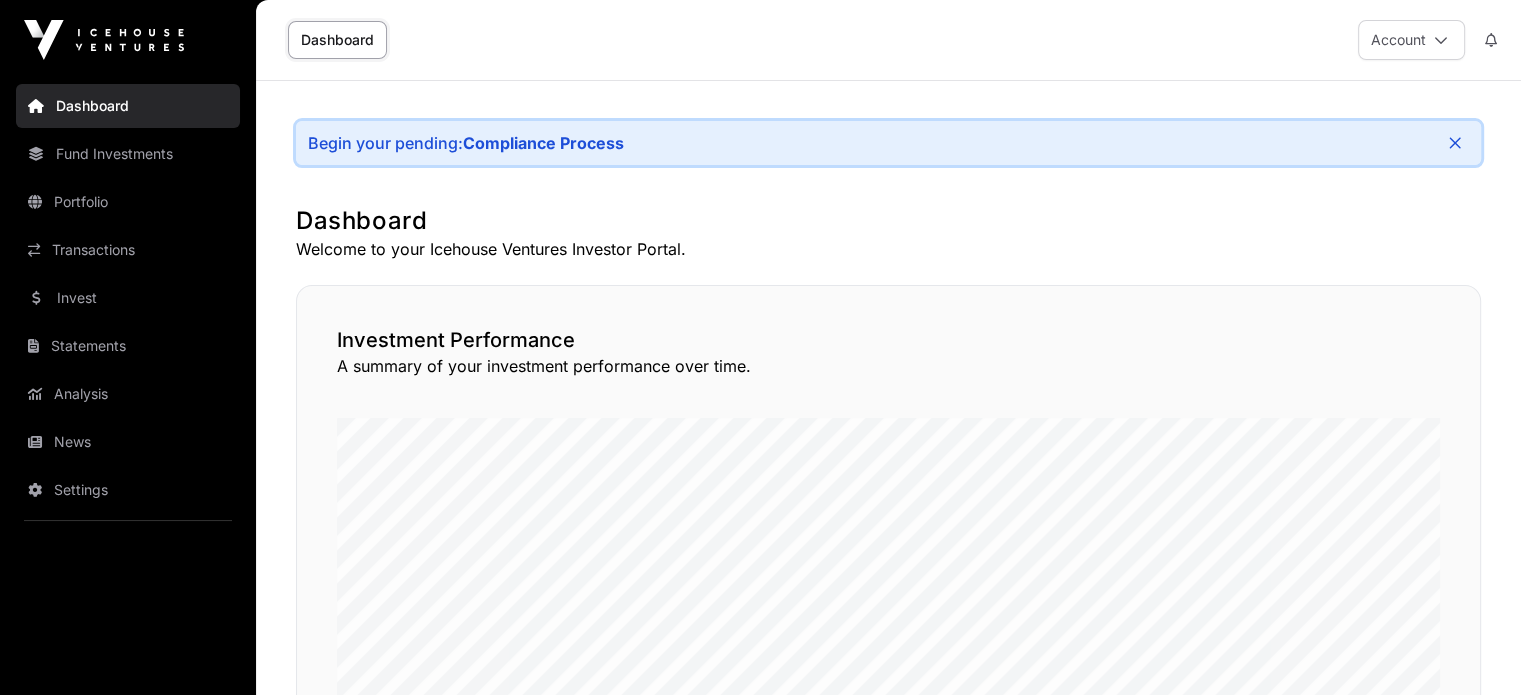 click on "Dashboard" 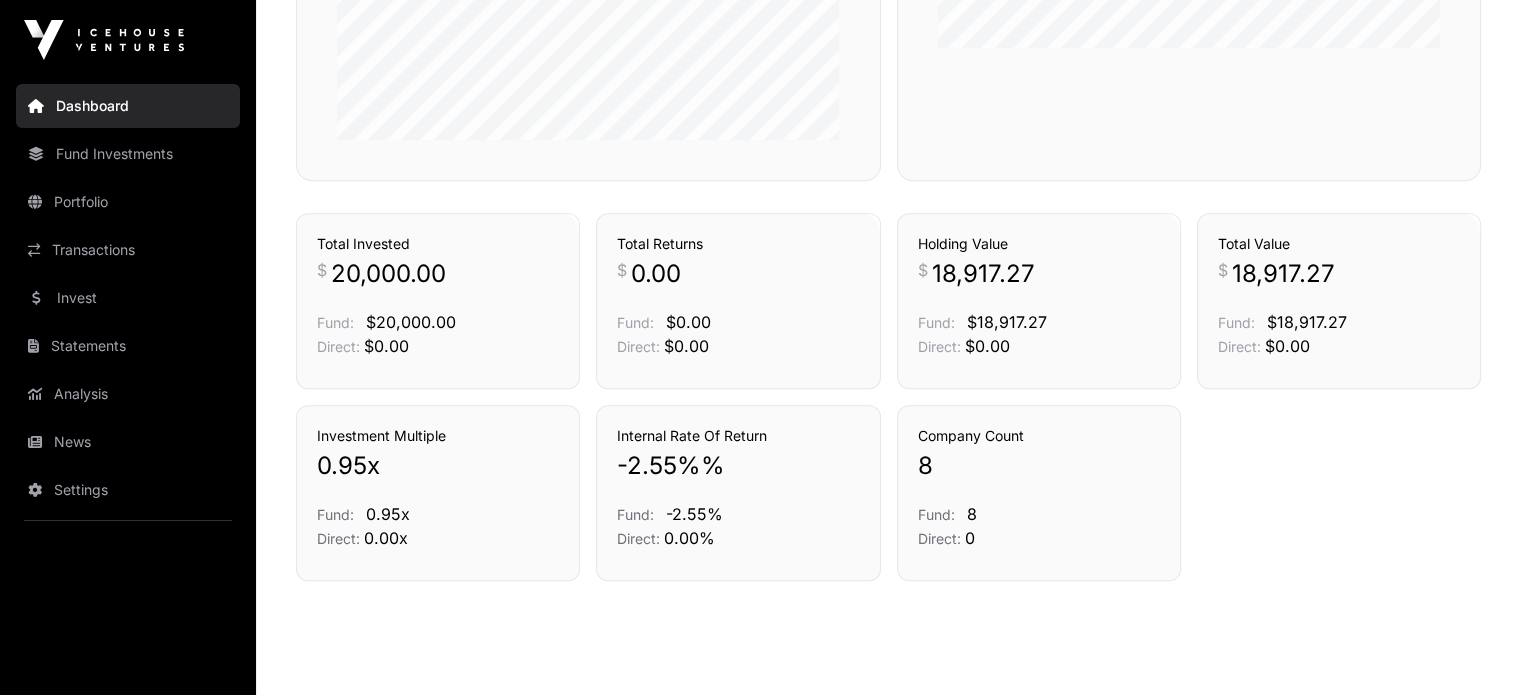 scroll, scrollTop: 1164, scrollLeft: 0, axis: vertical 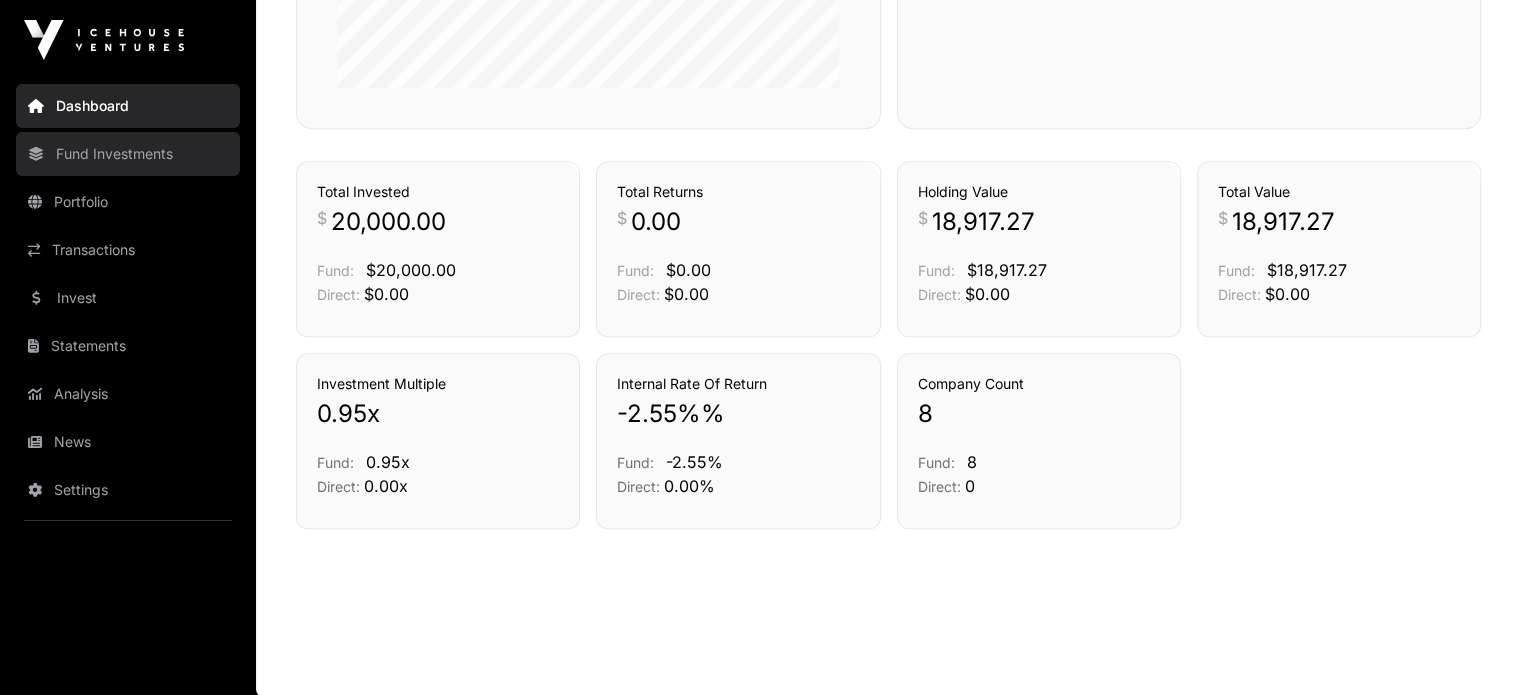 click on "Fund Investments" 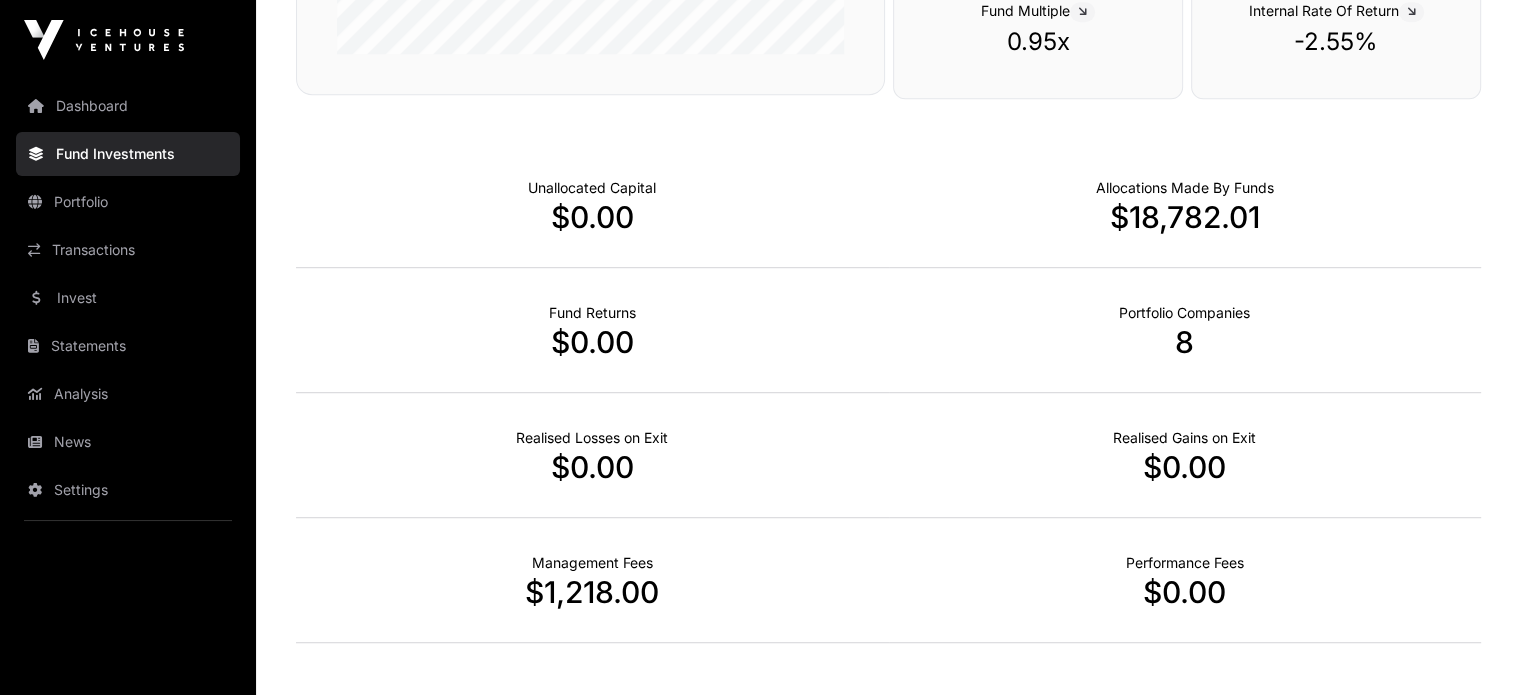 scroll, scrollTop: 0, scrollLeft: 0, axis: both 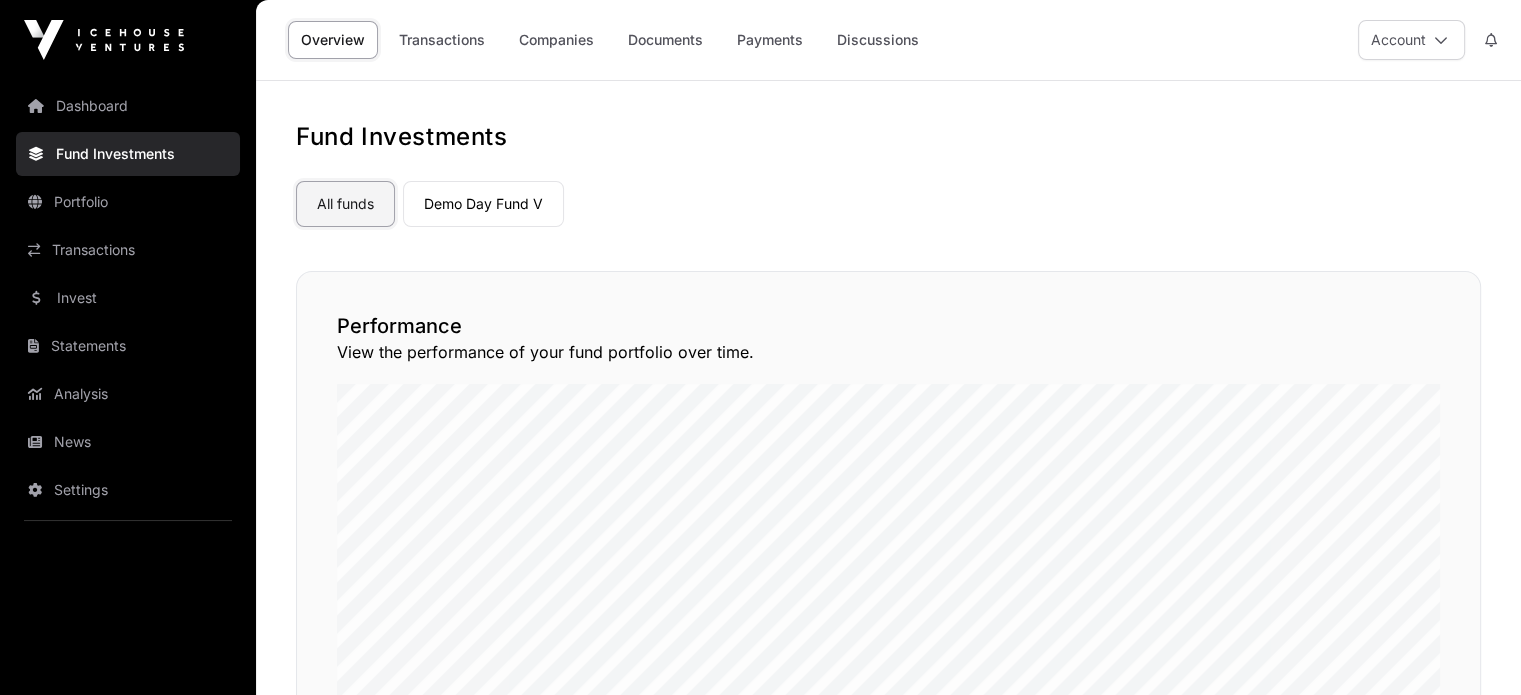 click on "All funds" 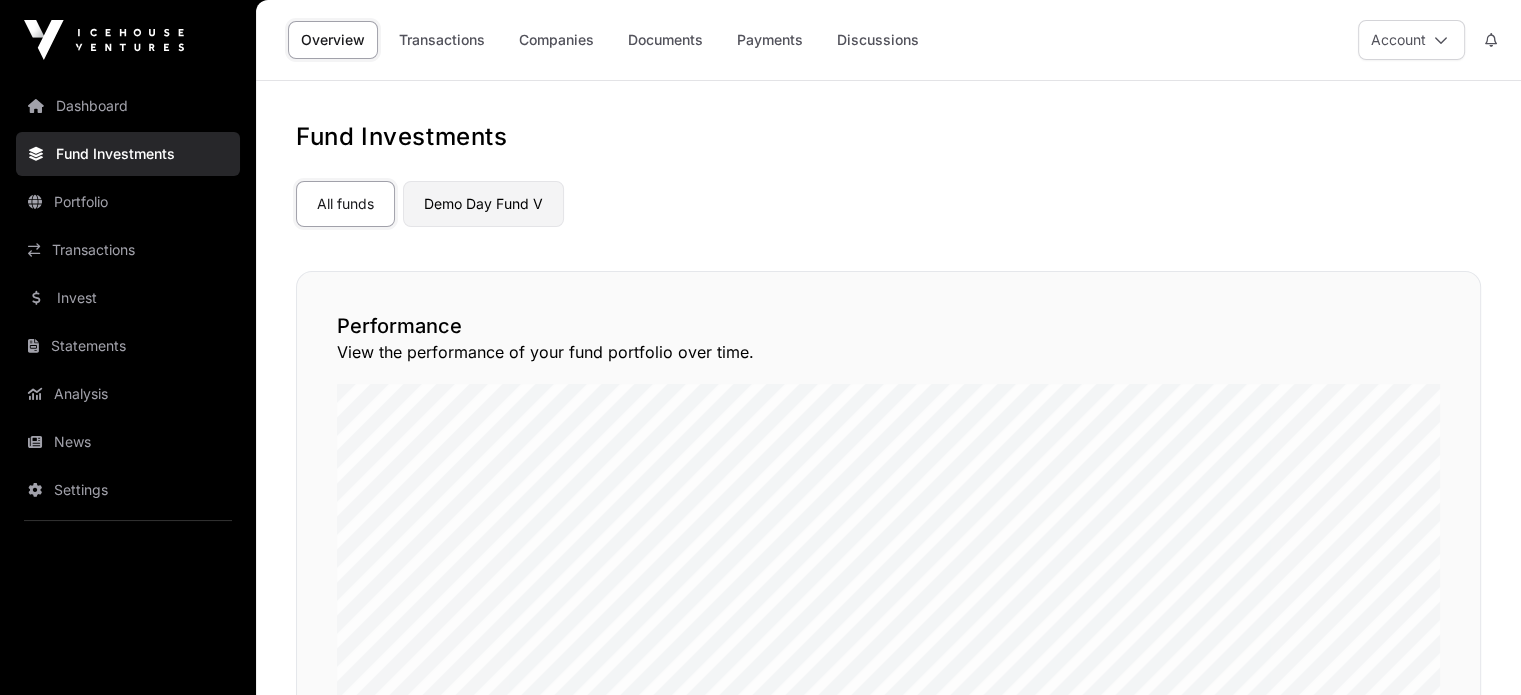 click on "Demo Day Fund V" 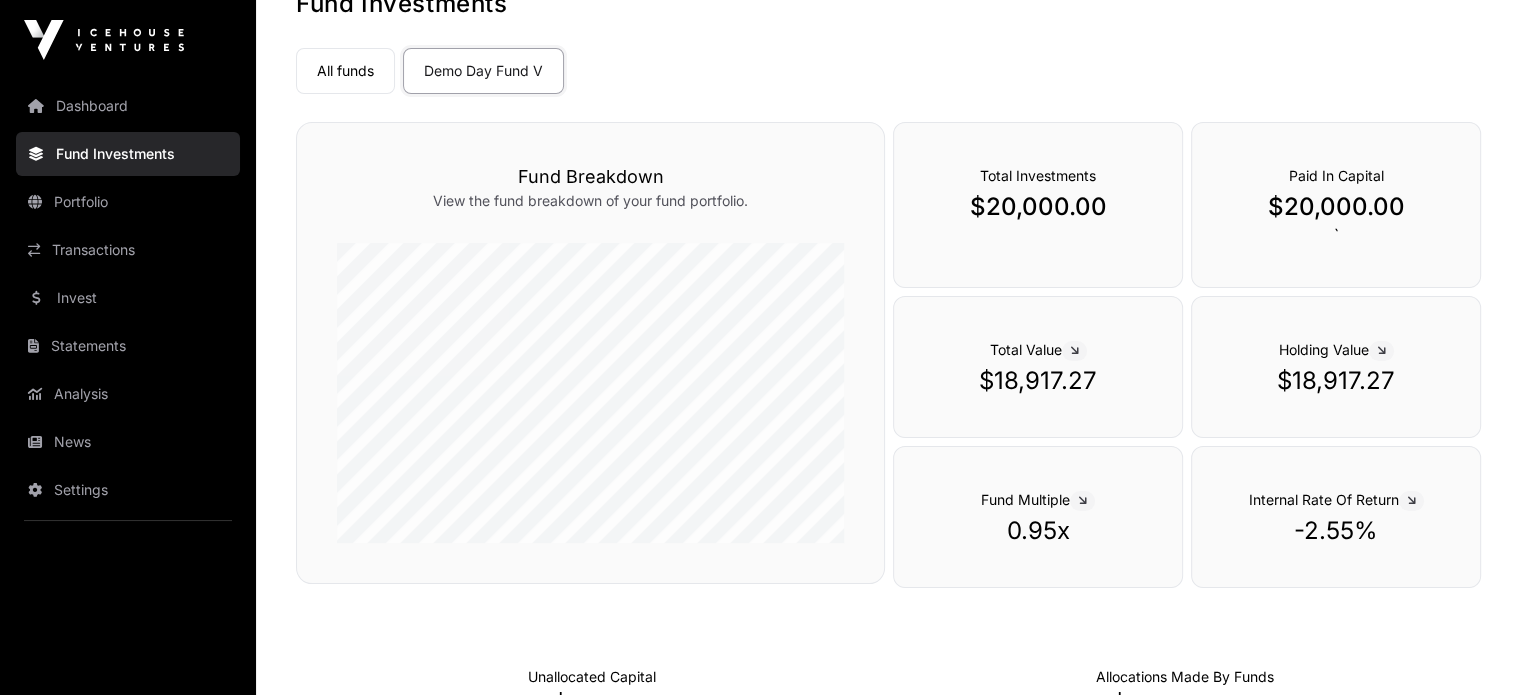 scroll, scrollTop: 0, scrollLeft: 0, axis: both 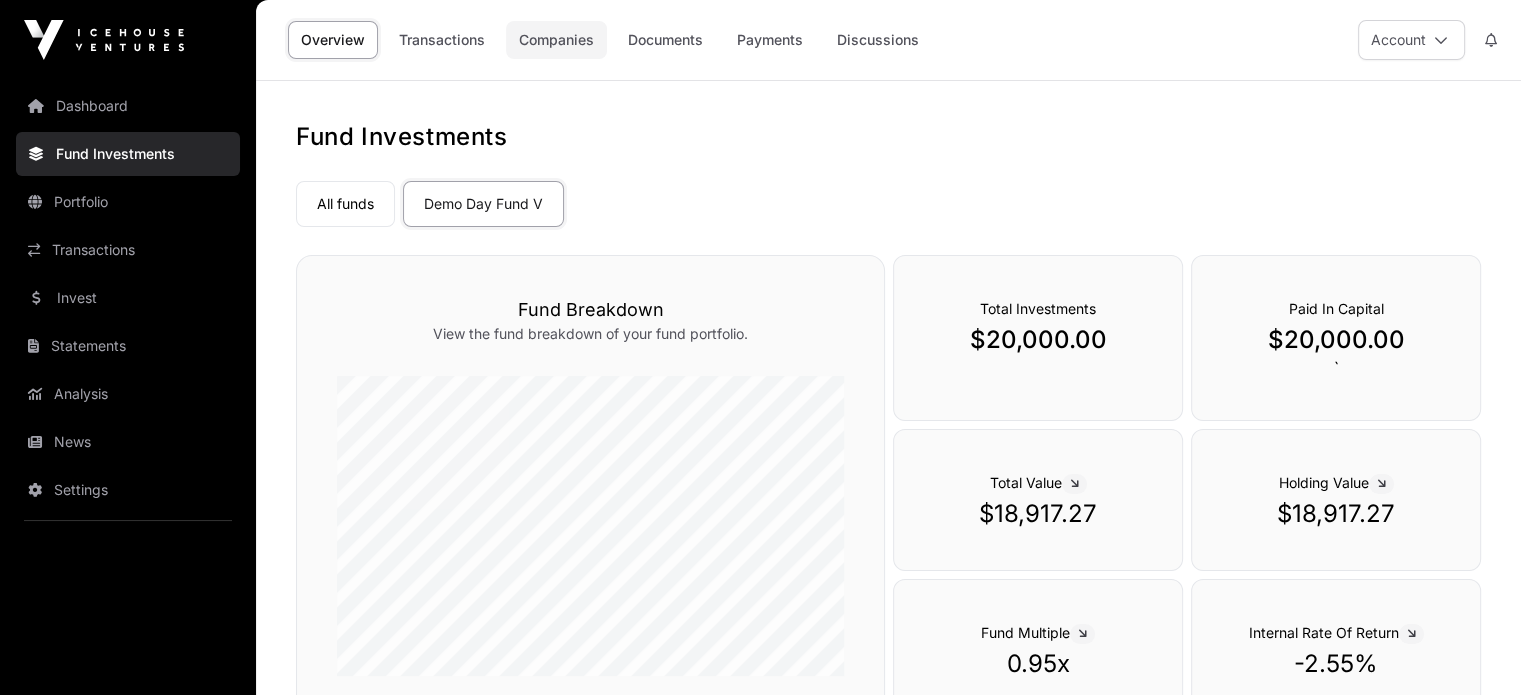 click on "Companies" 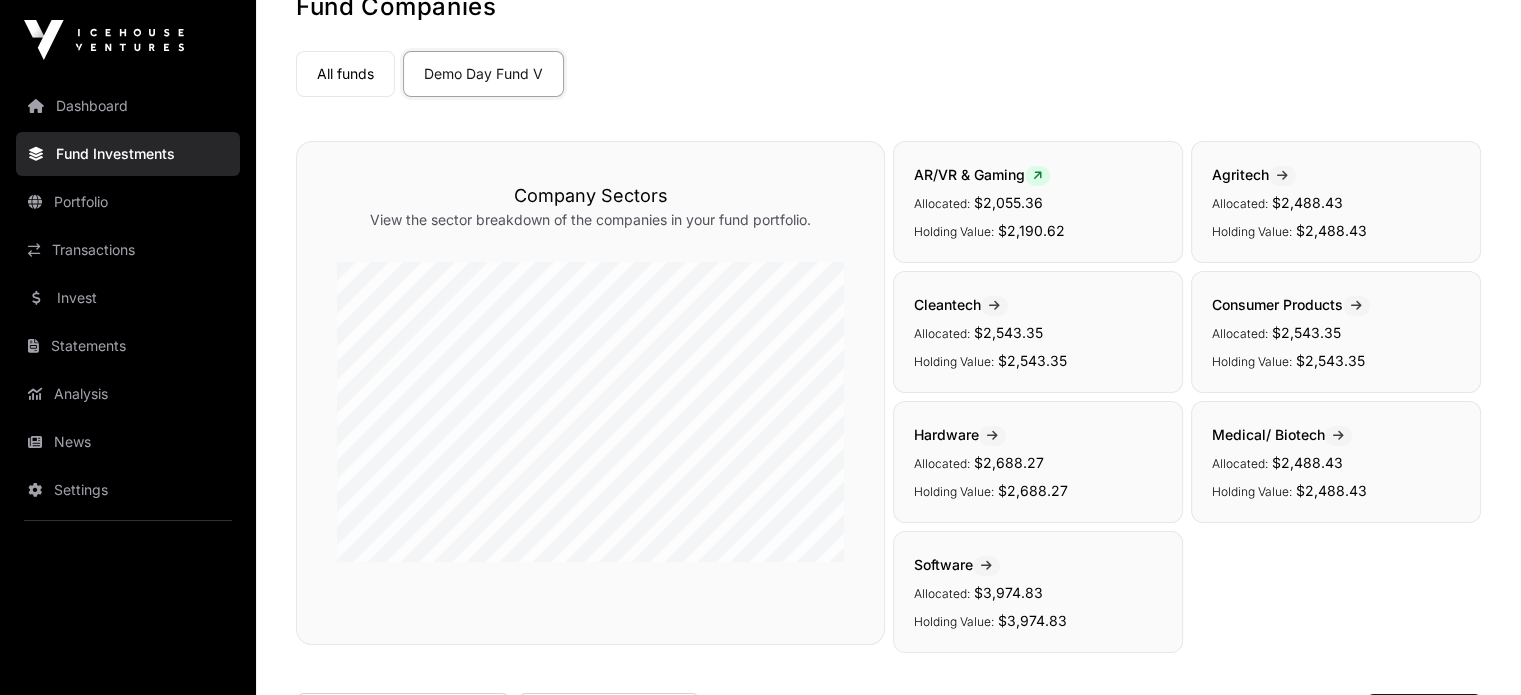 scroll, scrollTop: 100, scrollLeft: 0, axis: vertical 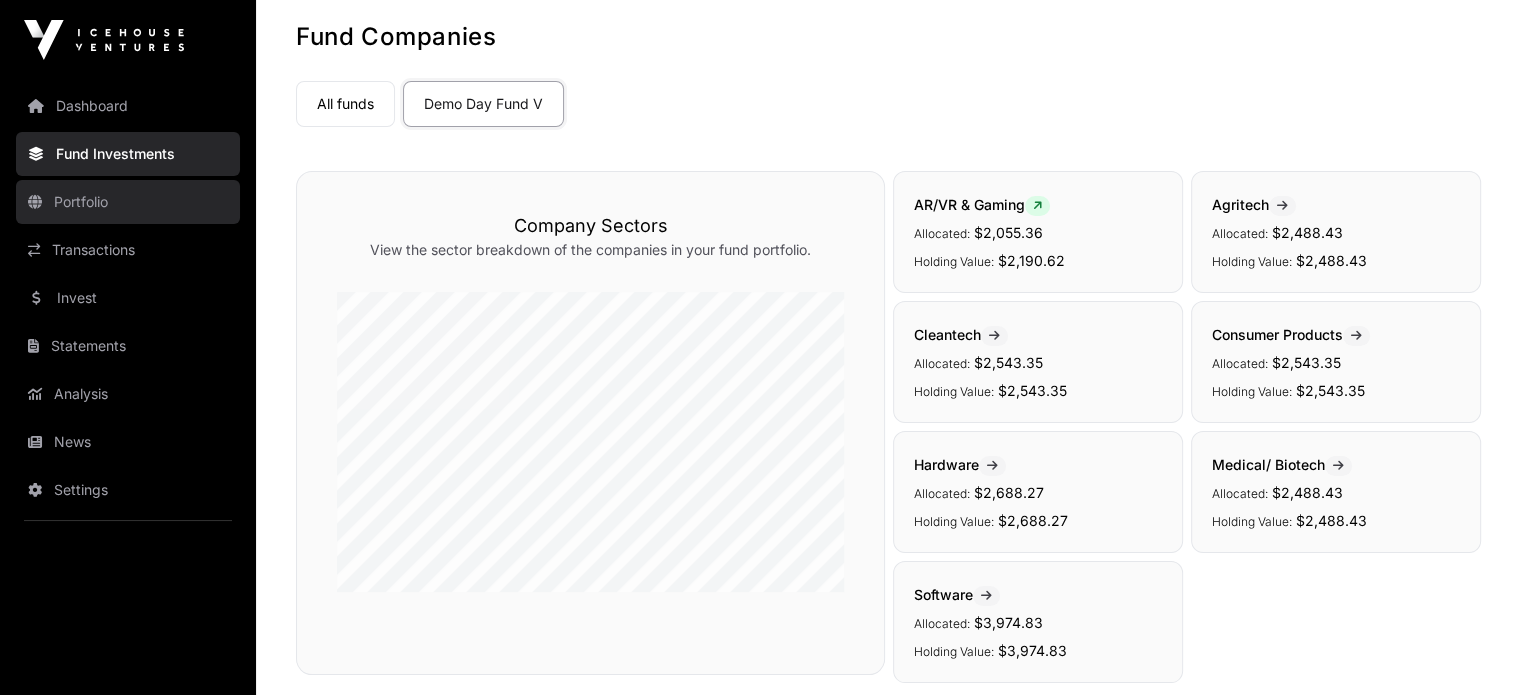 click on "Portfolio" 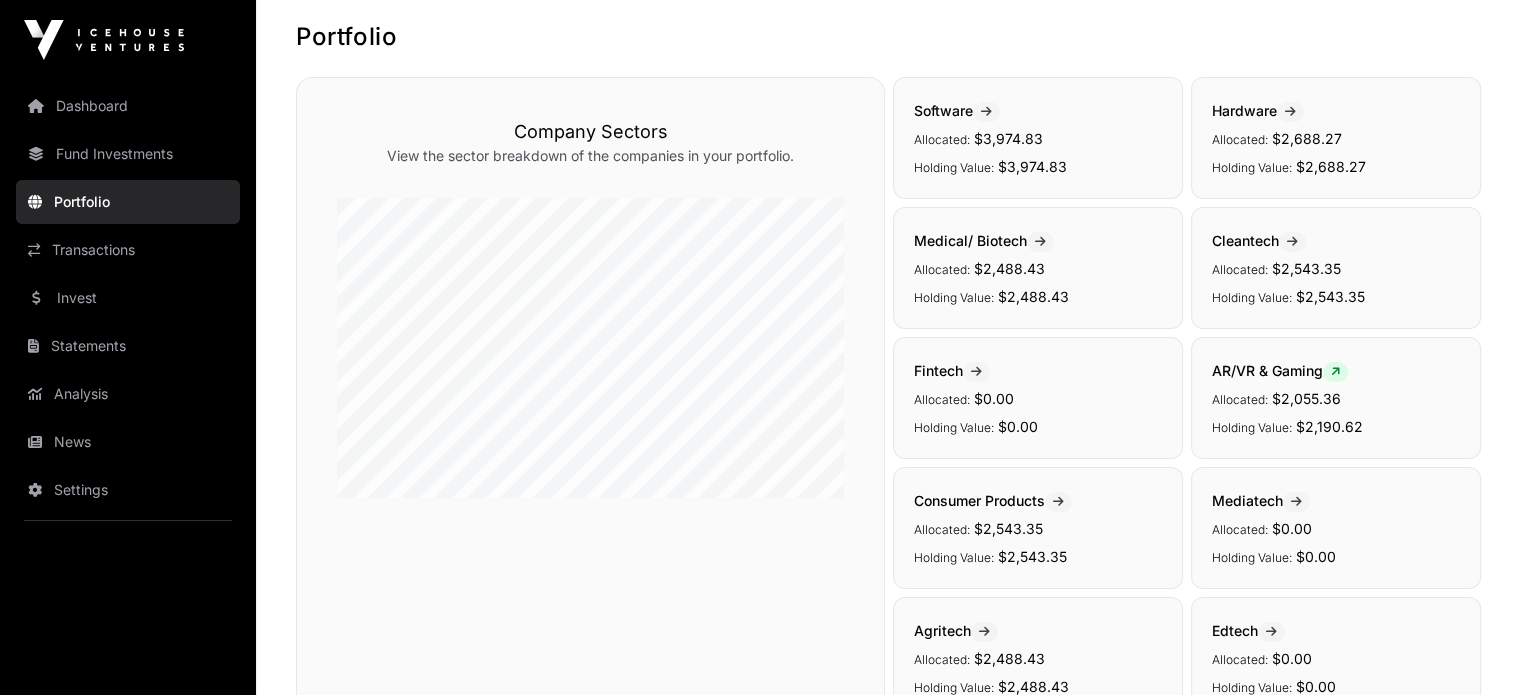 scroll, scrollTop: 0, scrollLeft: 0, axis: both 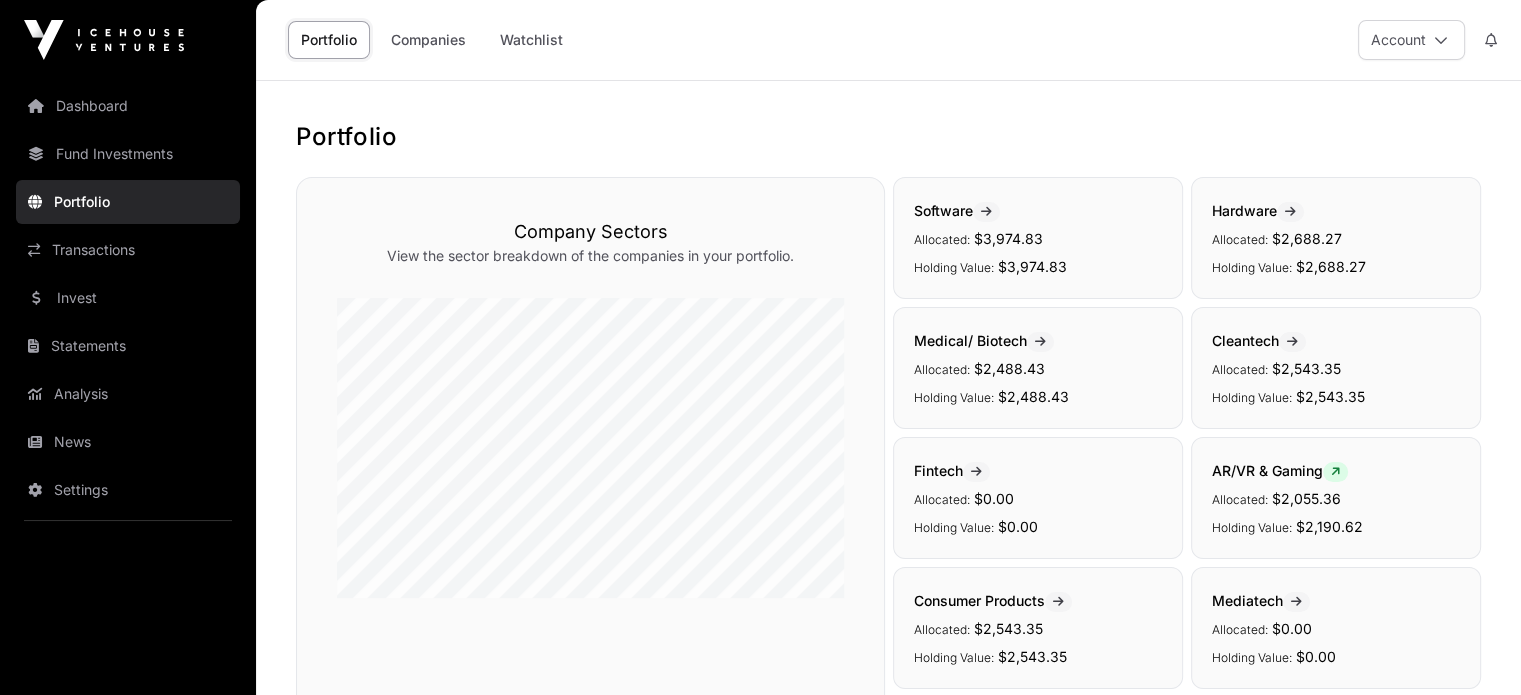 click 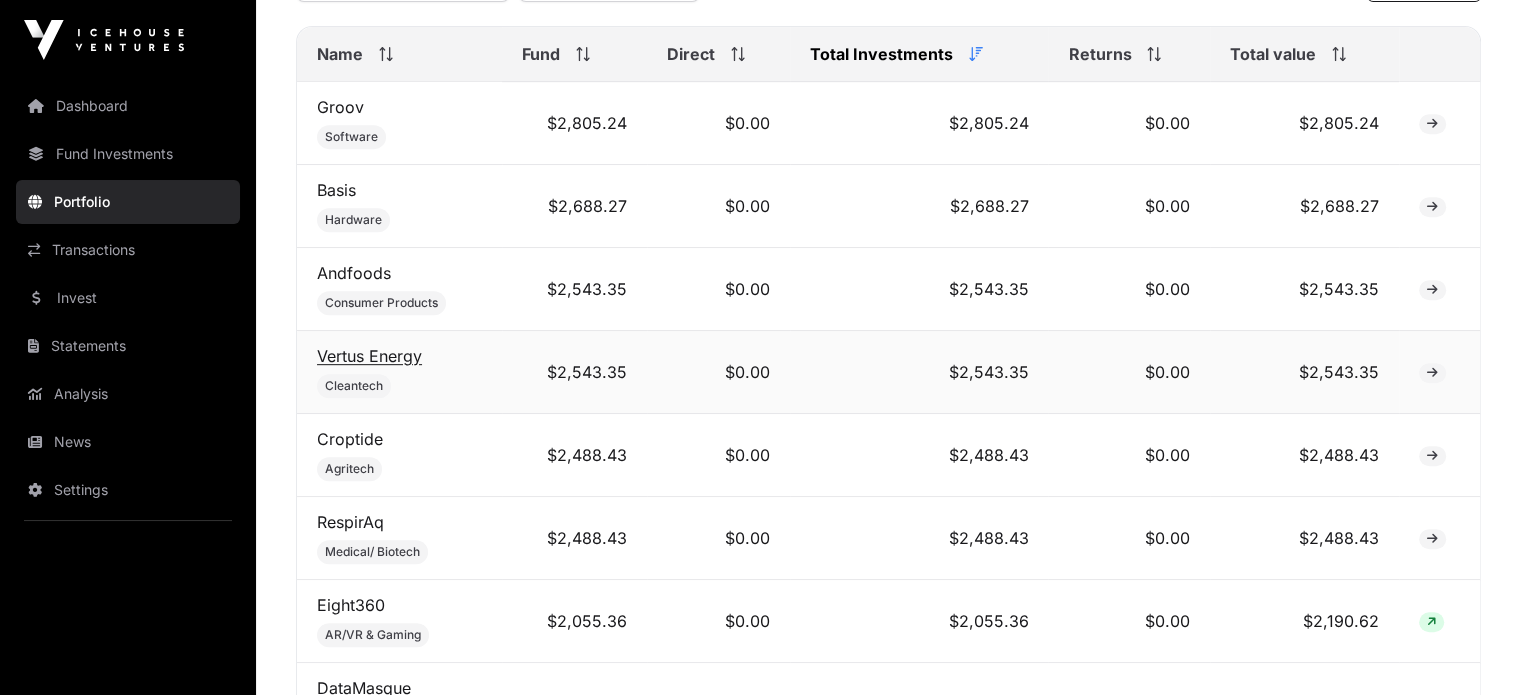 scroll, scrollTop: 1000, scrollLeft: 0, axis: vertical 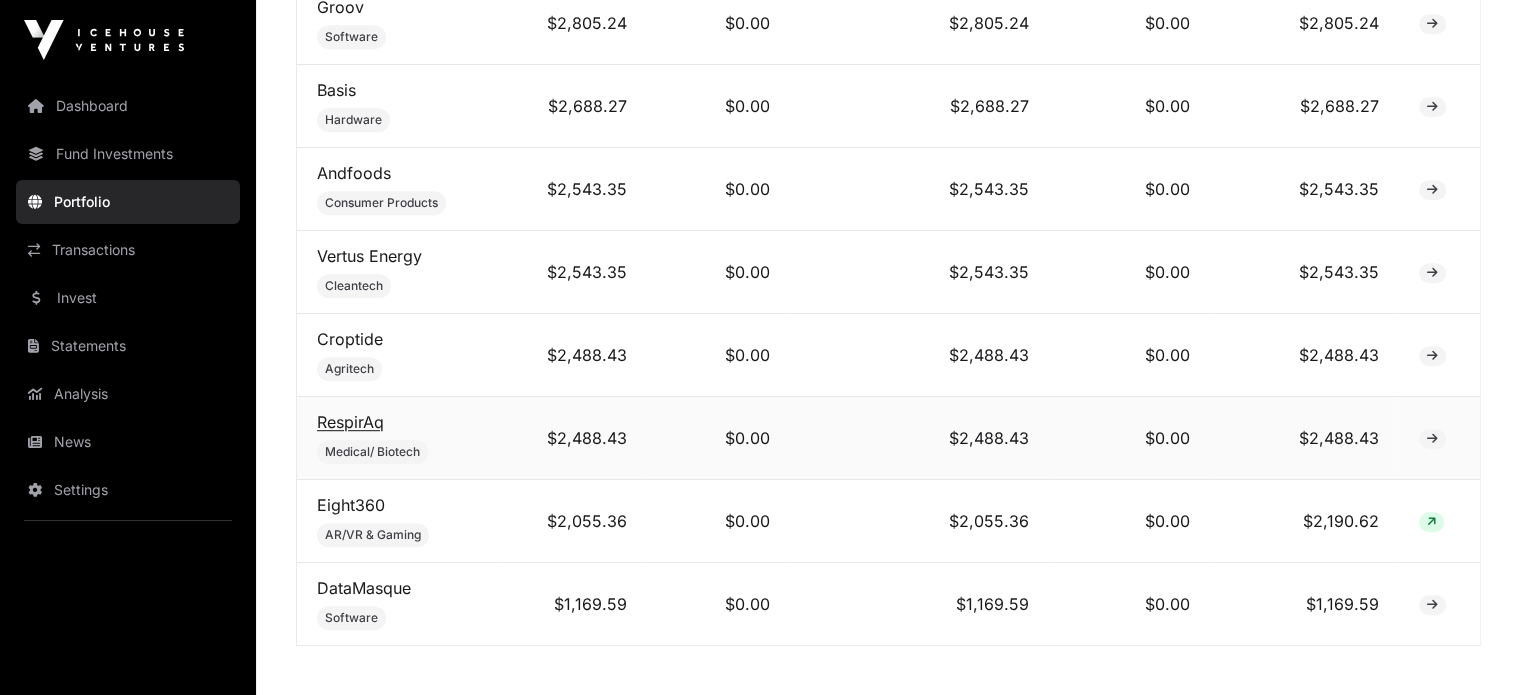 click on "RespirAq" 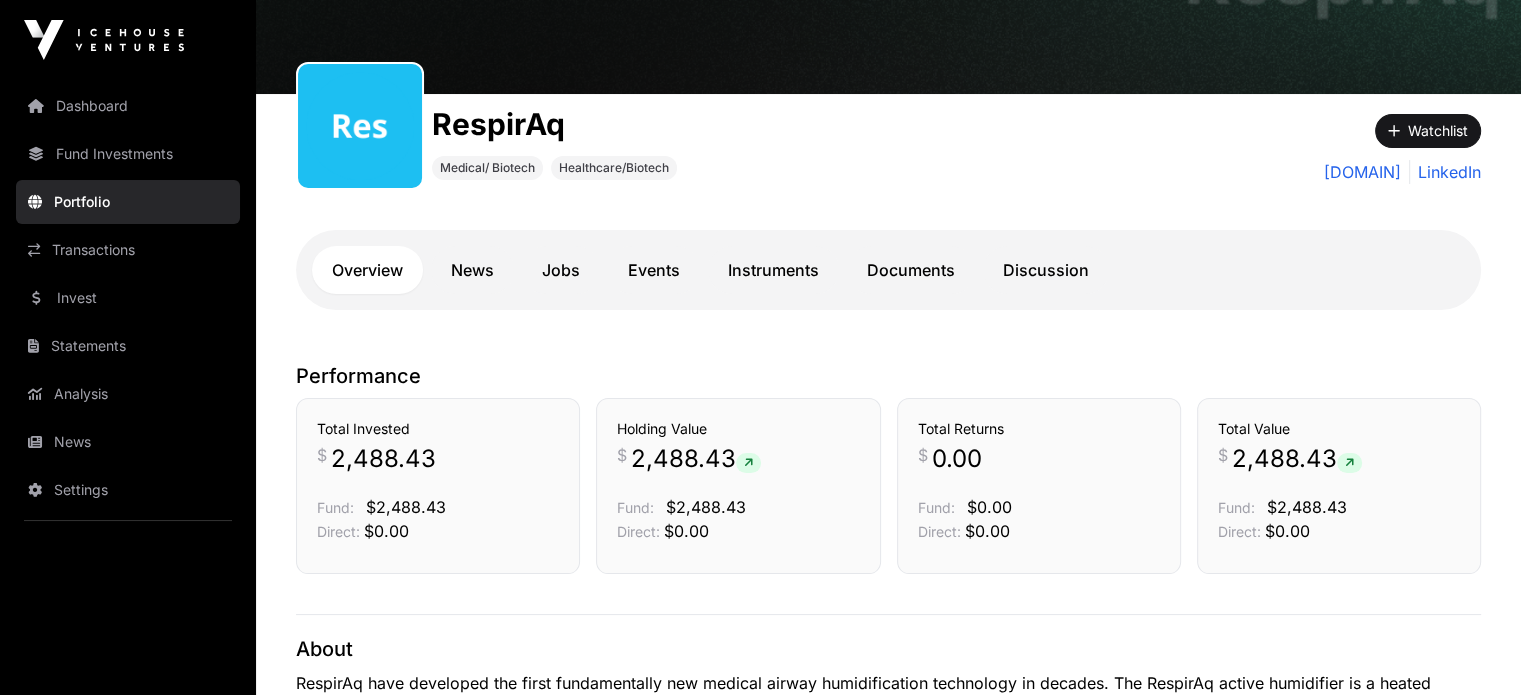scroll, scrollTop: 0, scrollLeft: 0, axis: both 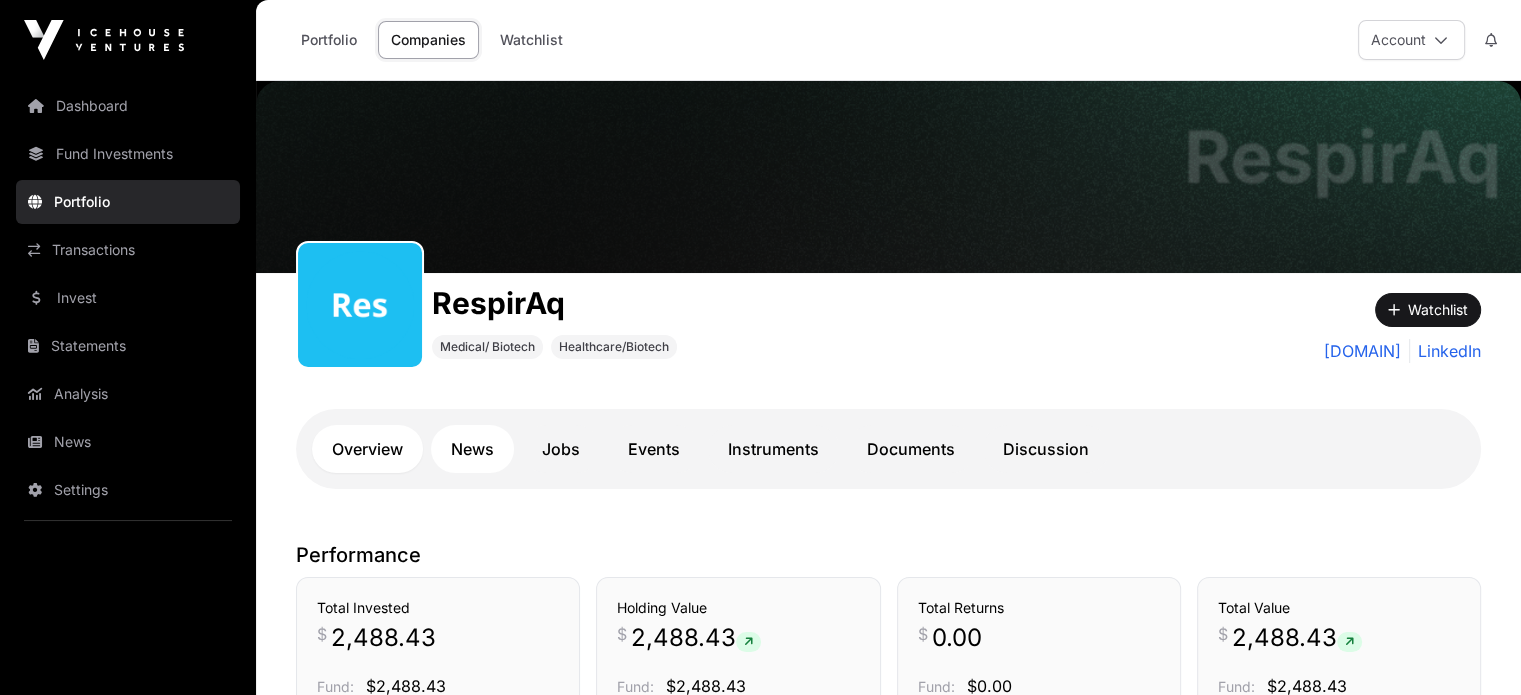 click on "News" 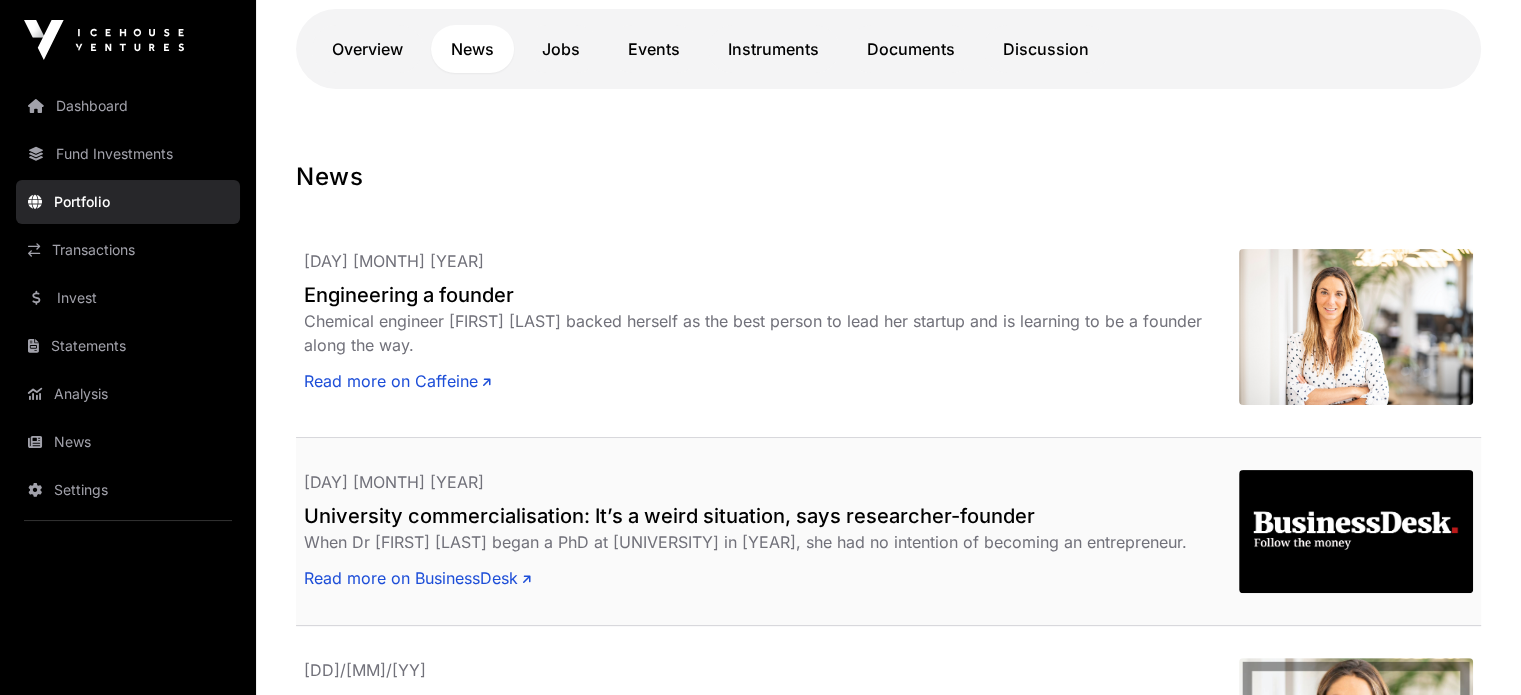 scroll, scrollTop: 700, scrollLeft: 0, axis: vertical 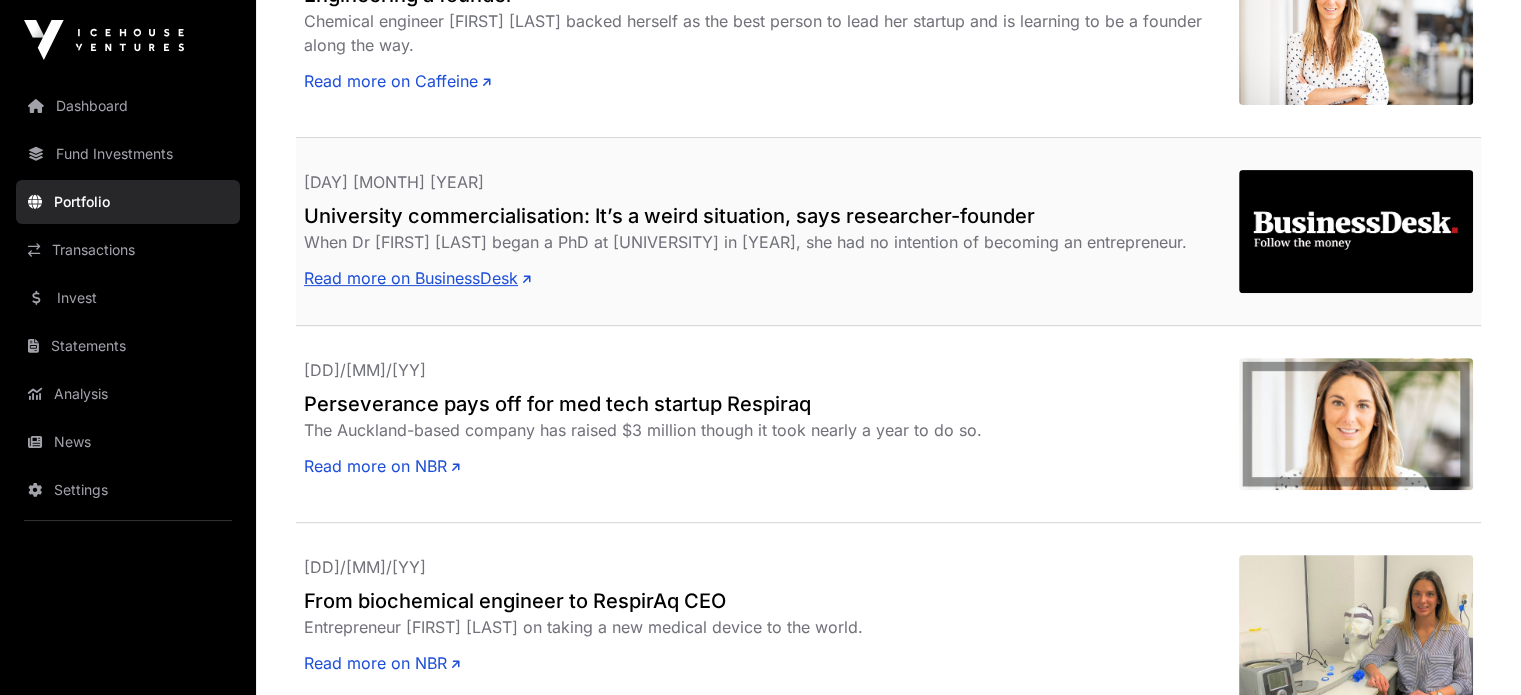 click on "Read more on BusinessDesk" 